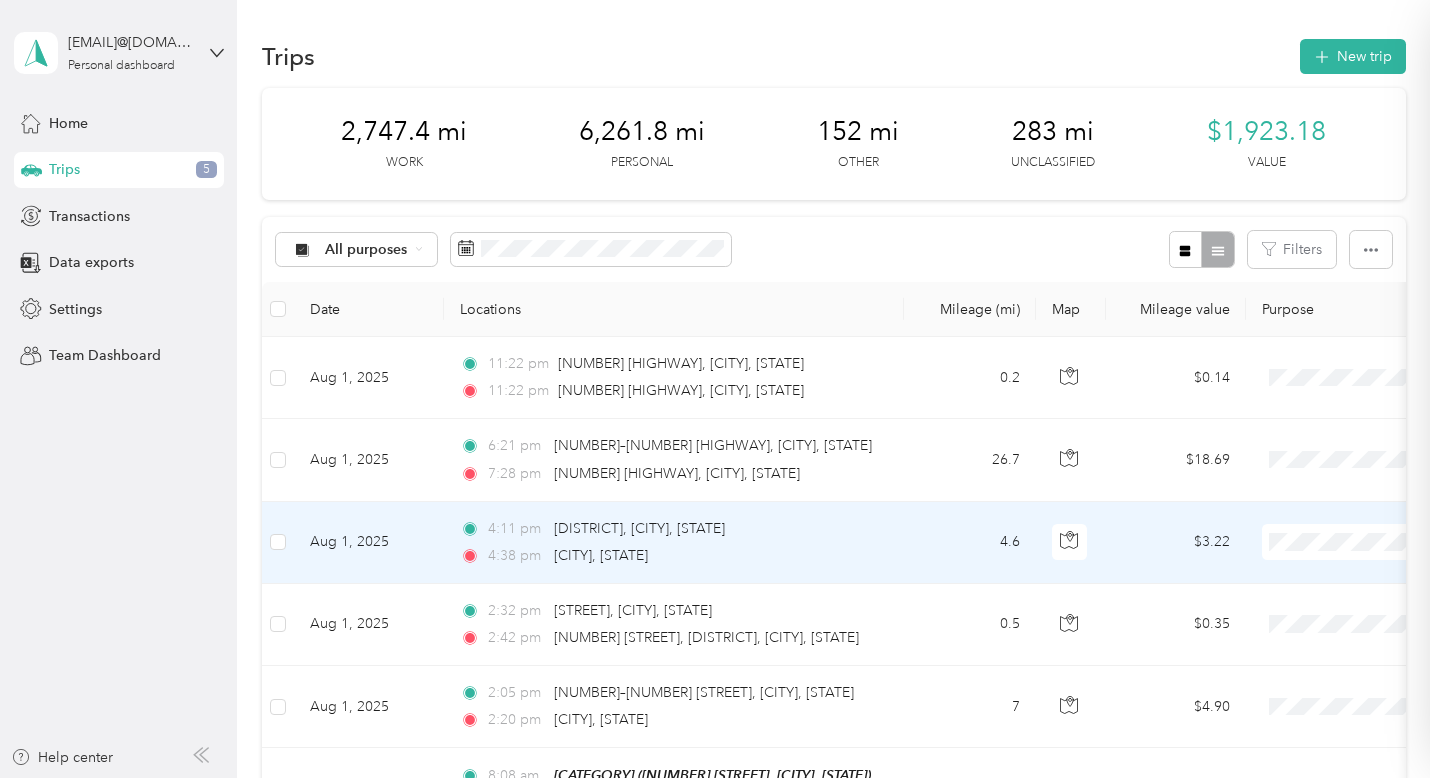 scroll, scrollTop: 0, scrollLeft: 0, axis: both 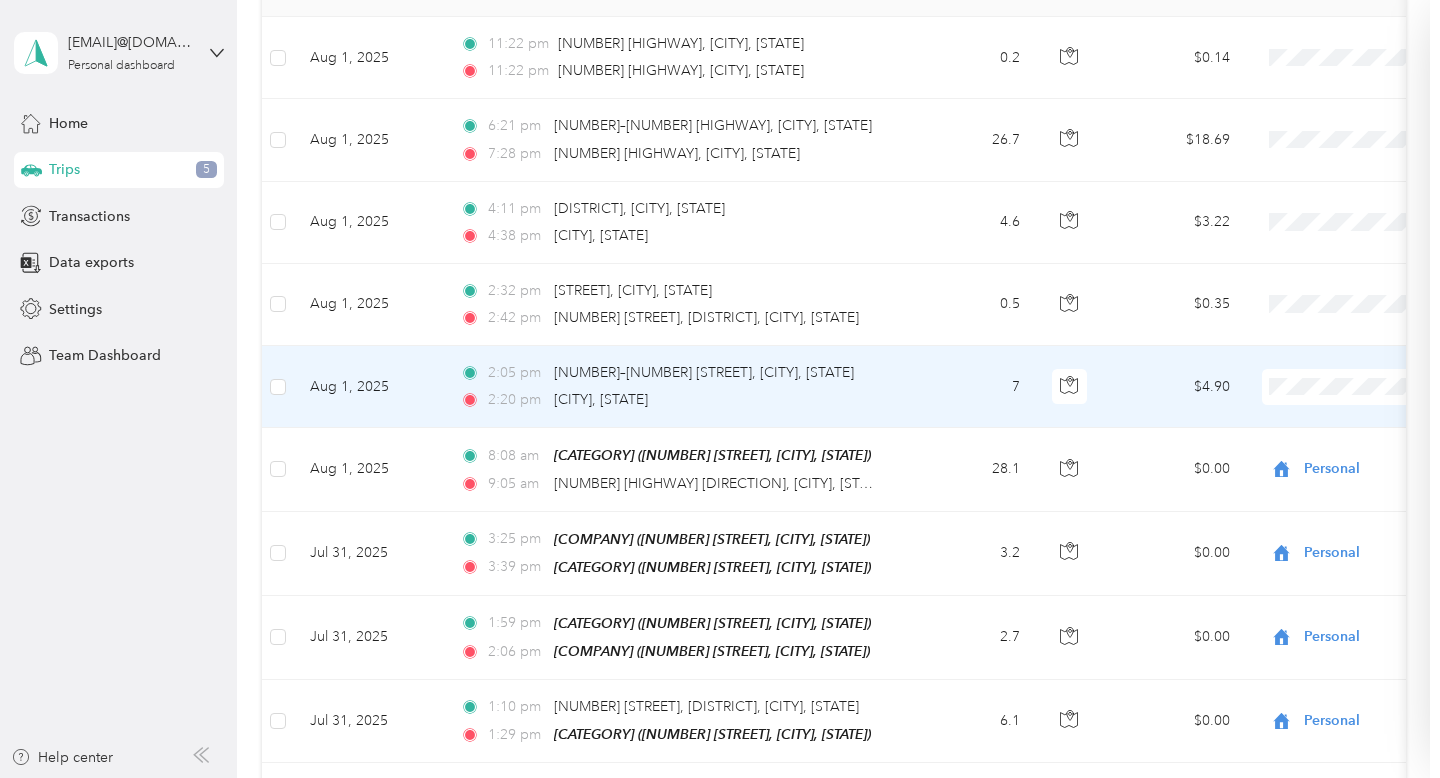 click at bounding box center [1386, 387] 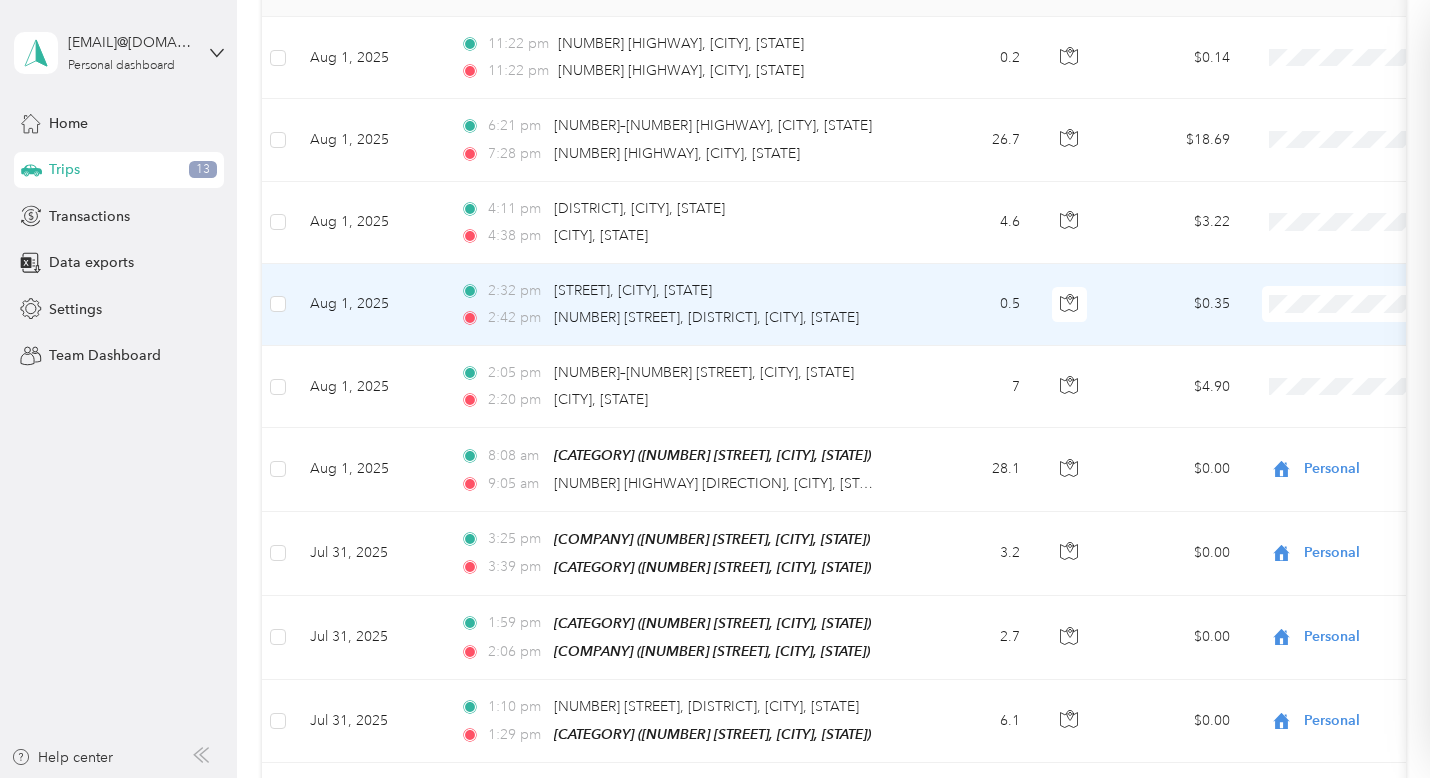 click on "Personal" at bounding box center (1334, 376) 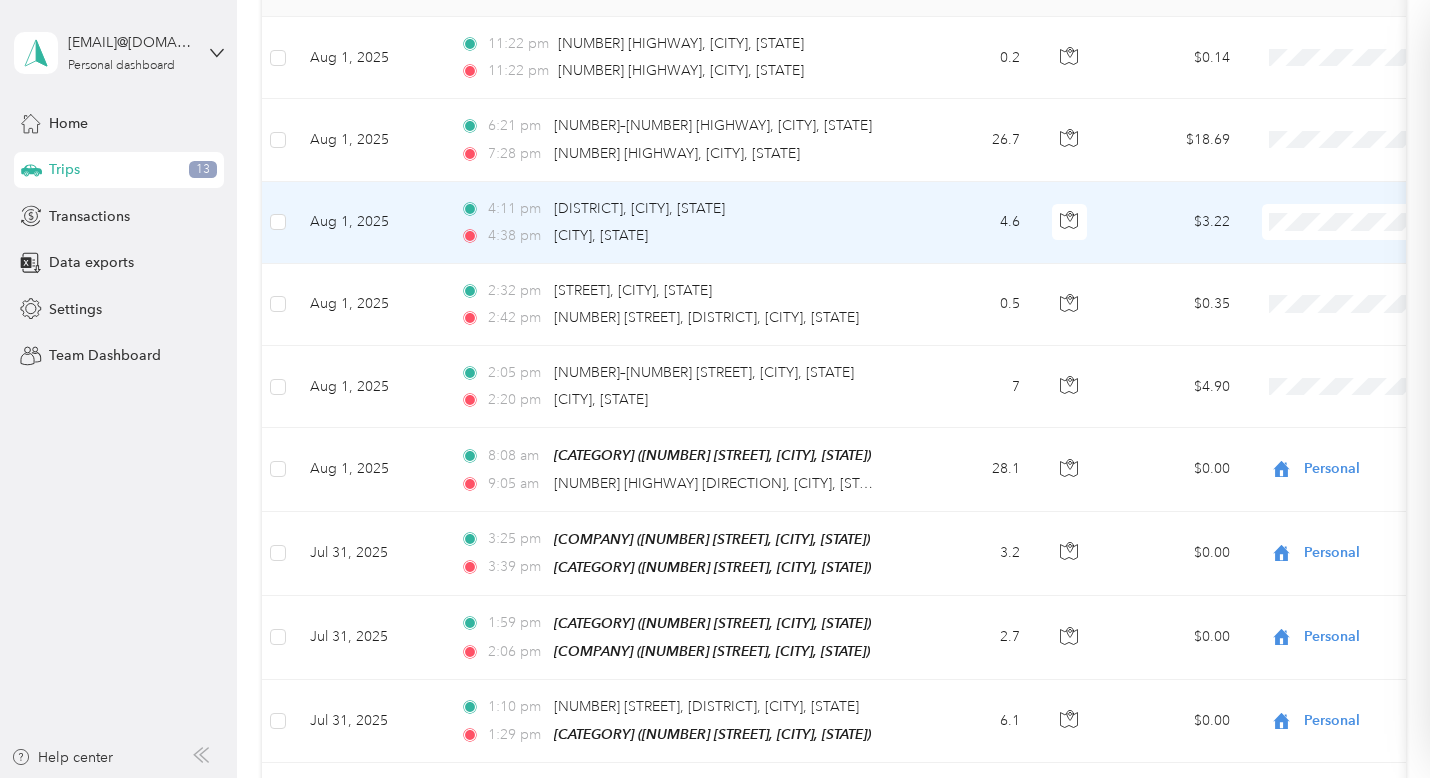 click on "Personal" at bounding box center [1316, 292] 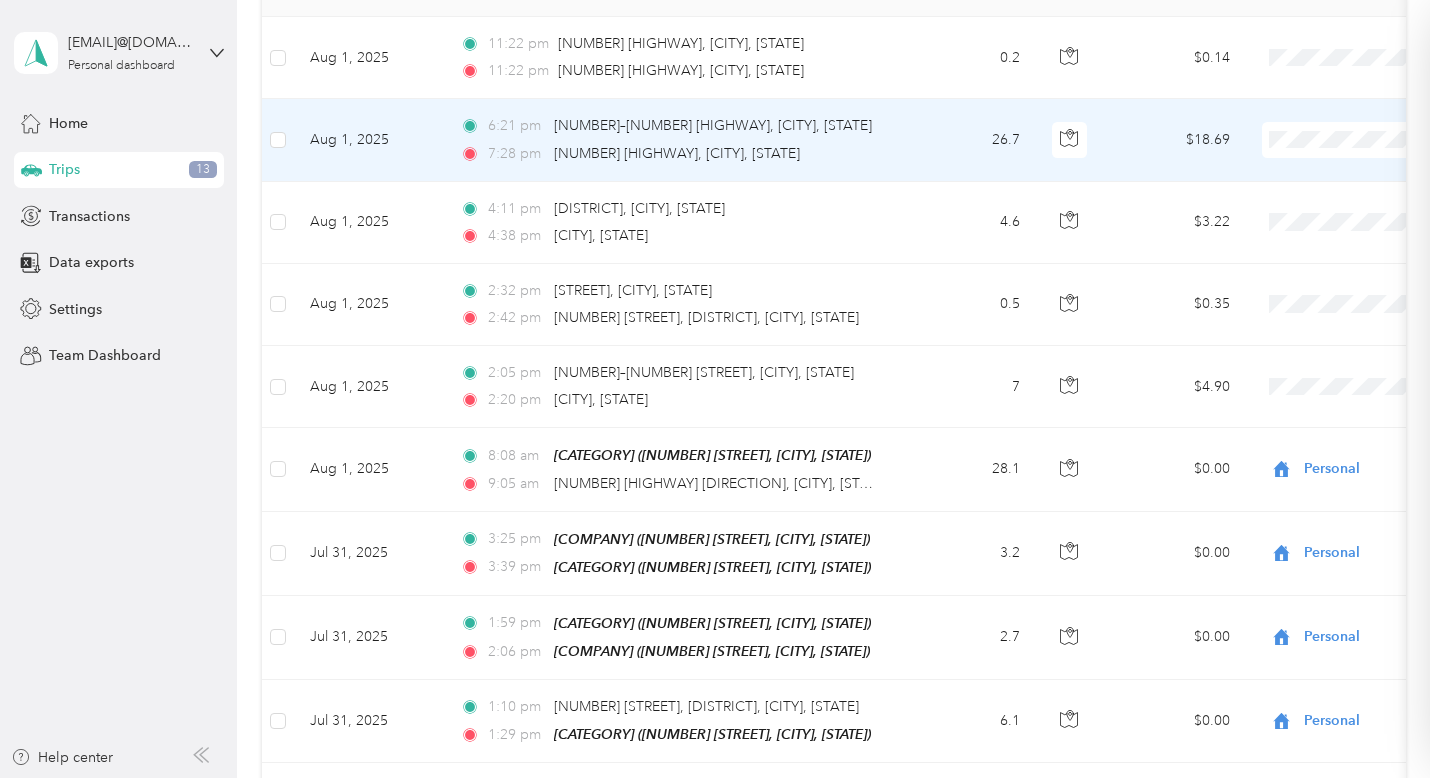 click on "Personal" at bounding box center (1334, 212) 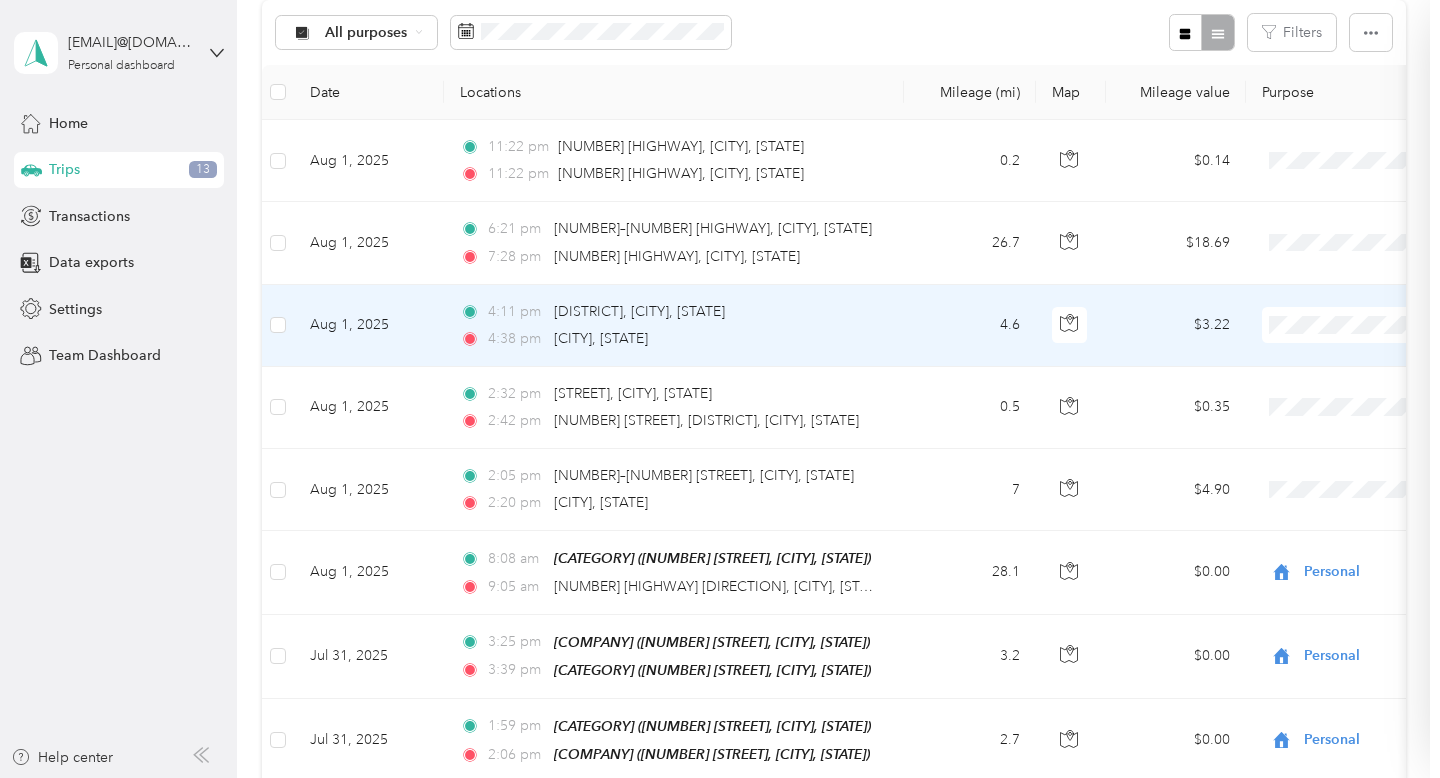 scroll, scrollTop: 215, scrollLeft: 0, axis: vertical 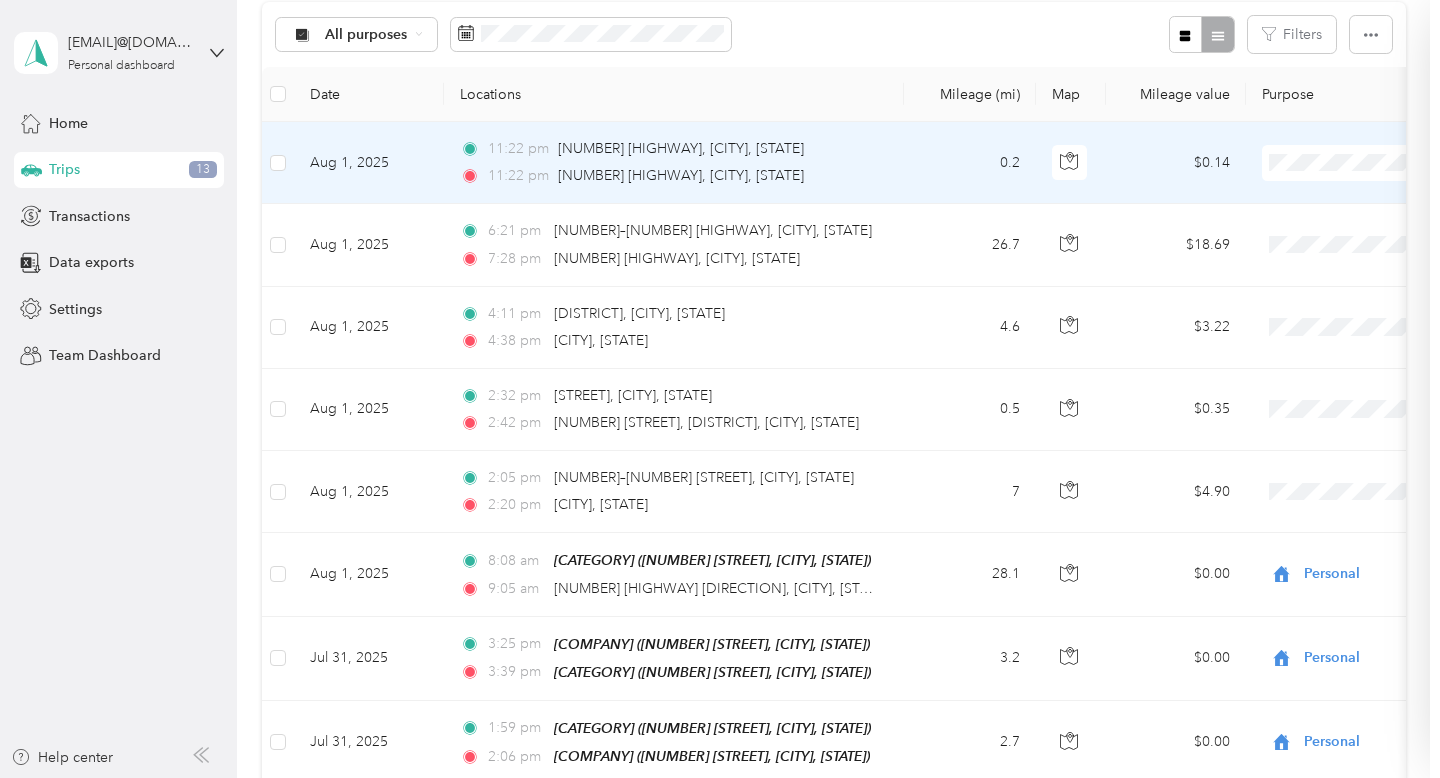 click on "Personal" at bounding box center [1334, 235] 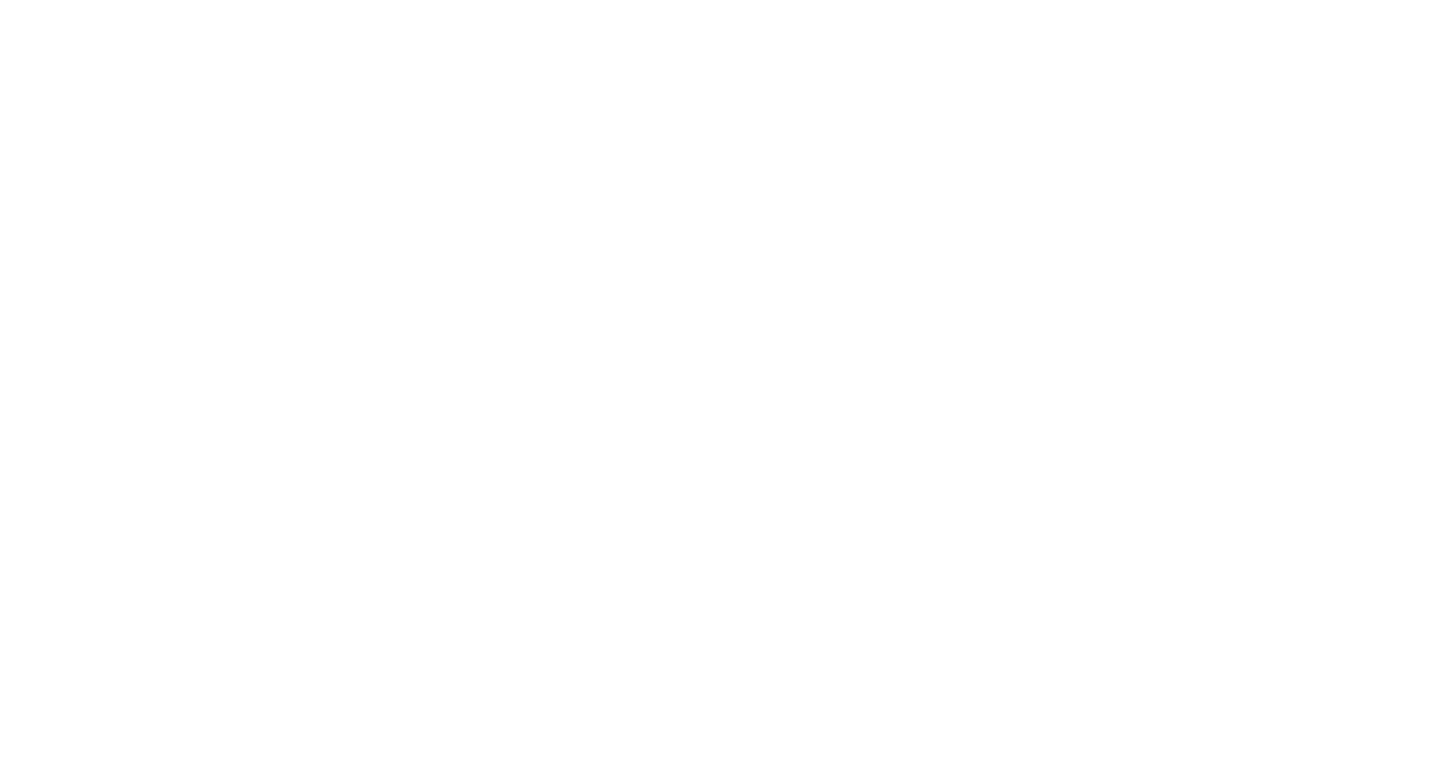 scroll, scrollTop: 0, scrollLeft: 0, axis: both 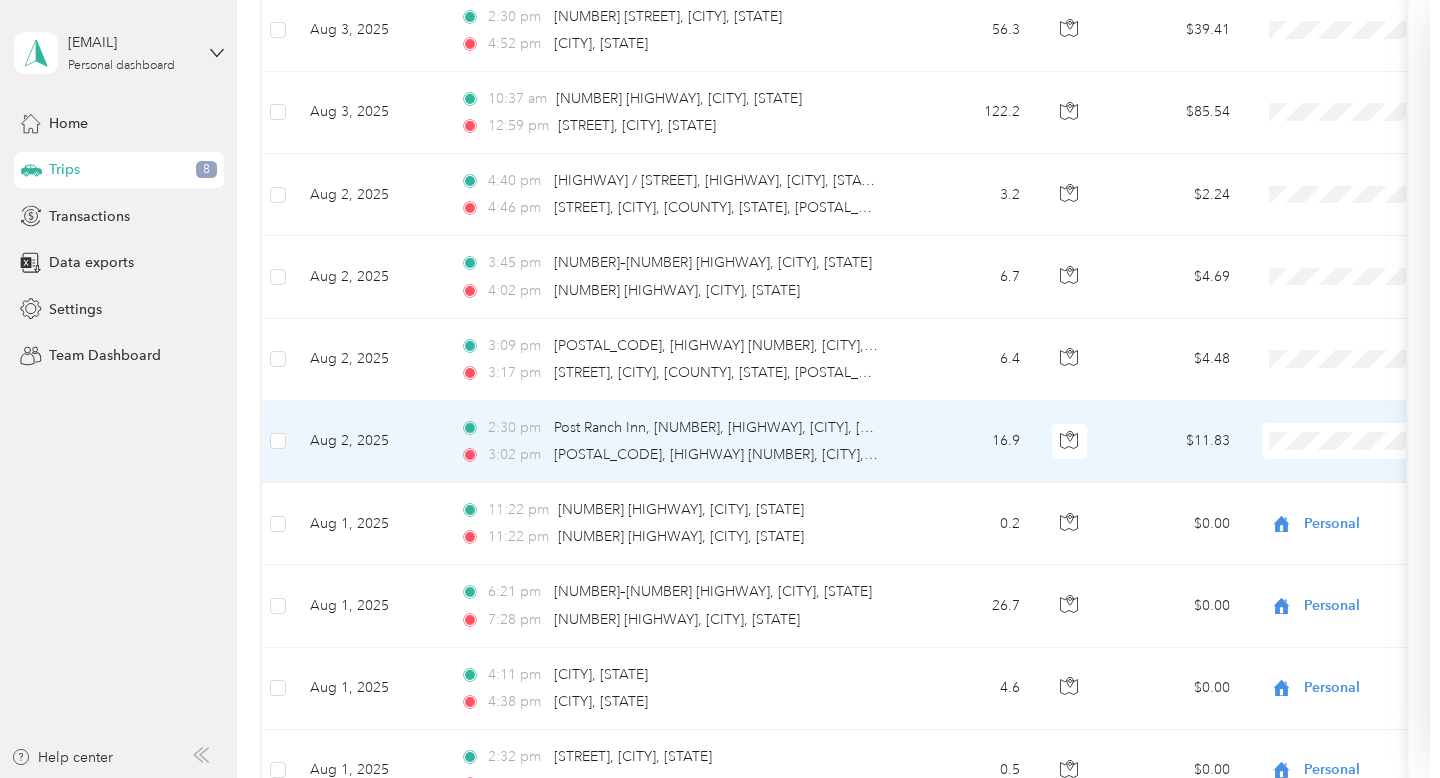 click on "Personal" at bounding box center (1334, 513) 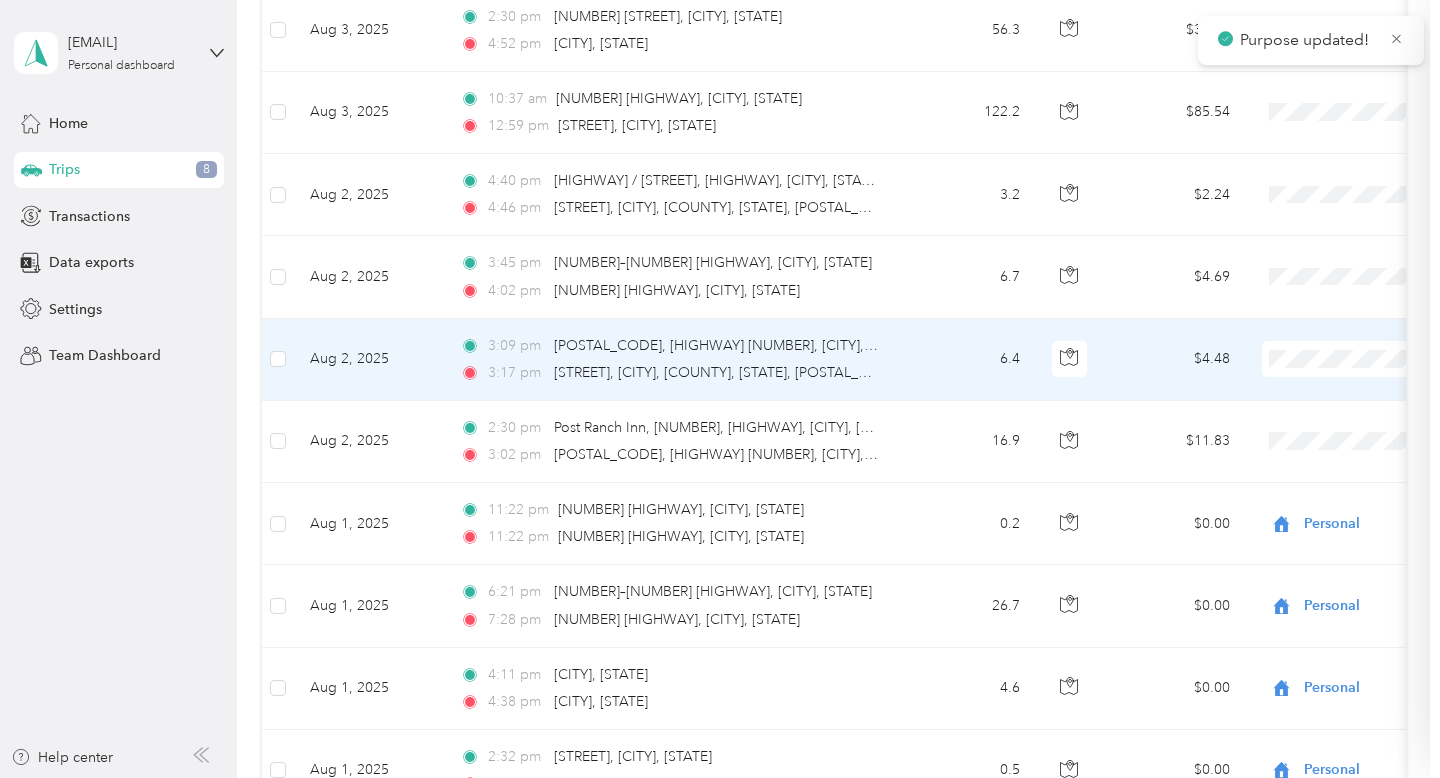 click on "Personal" at bounding box center [1334, 431] 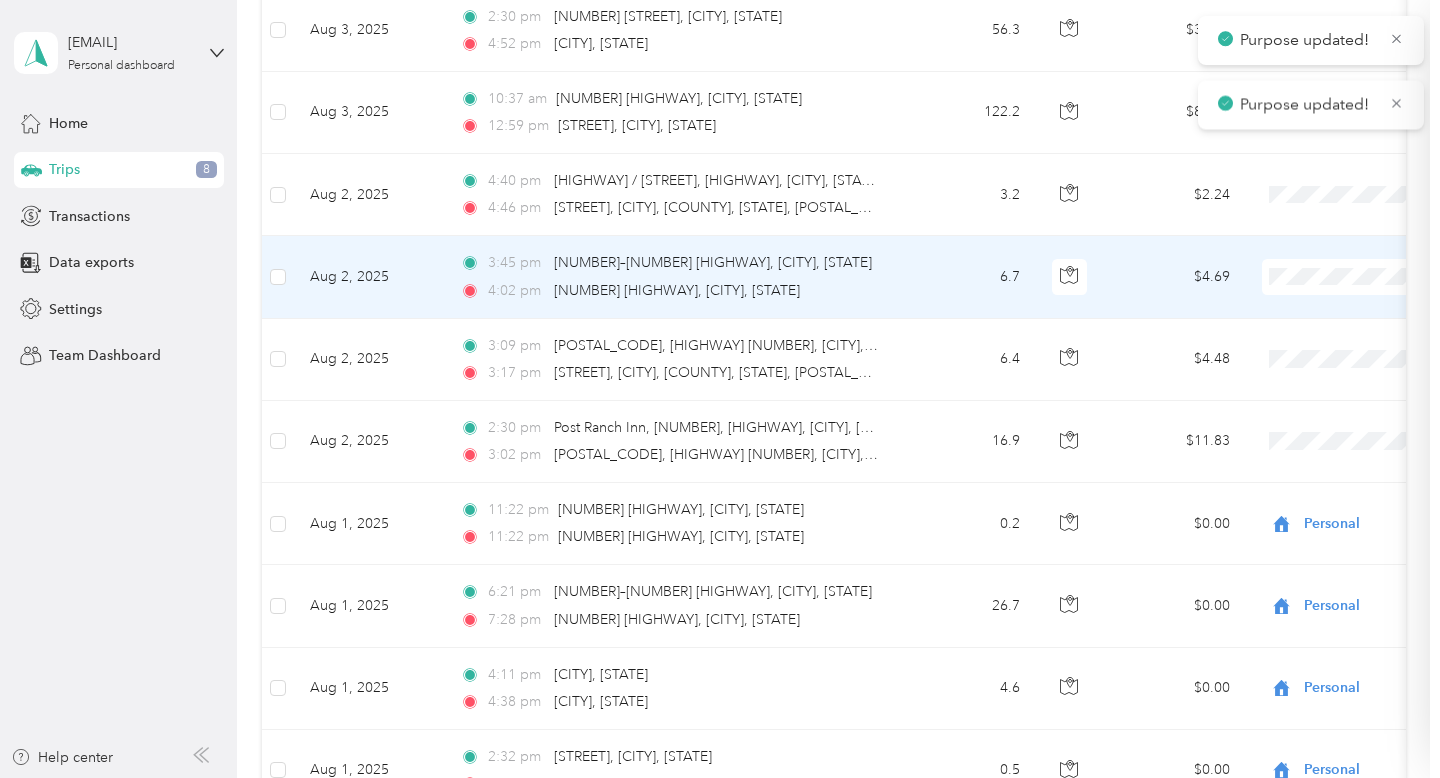 click on "Personal" at bounding box center (1334, 348) 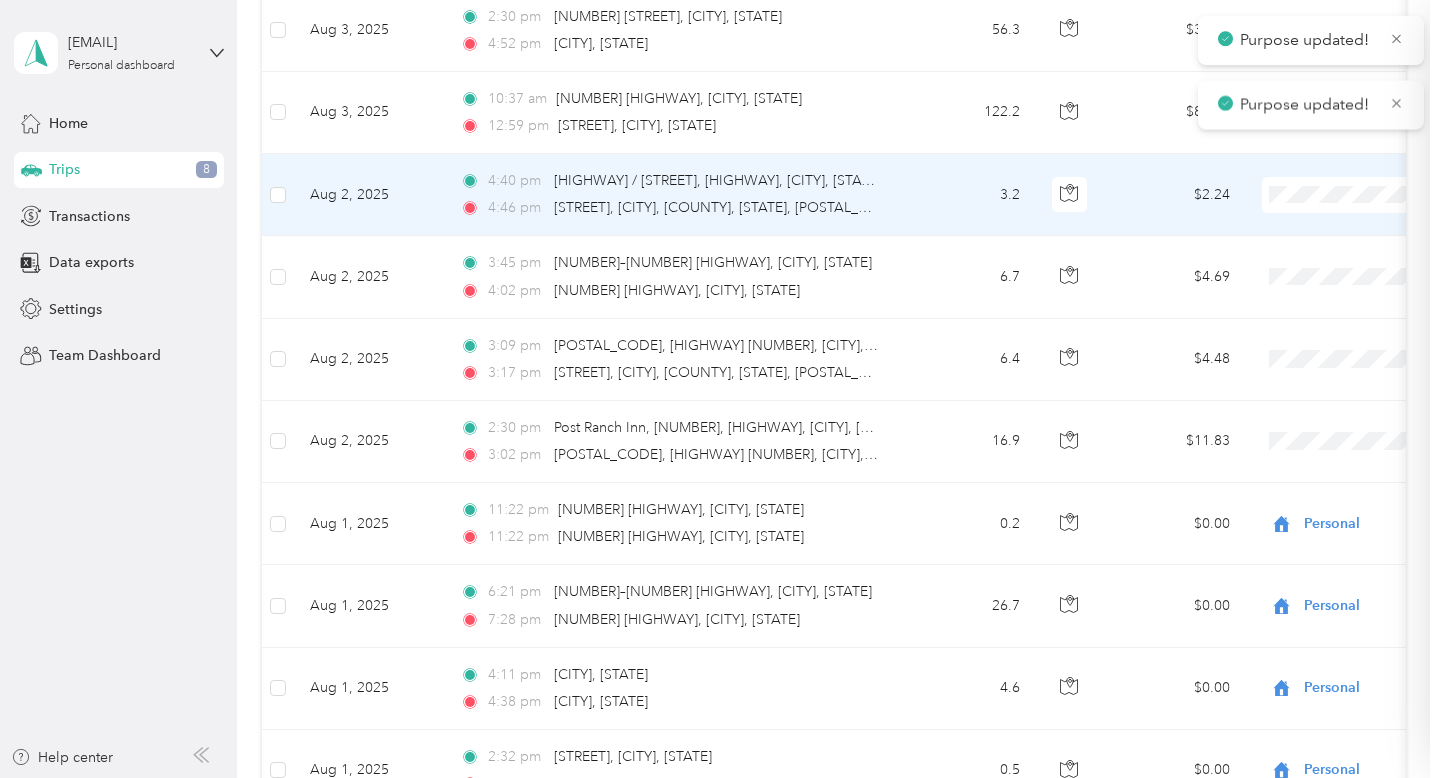 click on "Personal" at bounding box center [1334, 266] 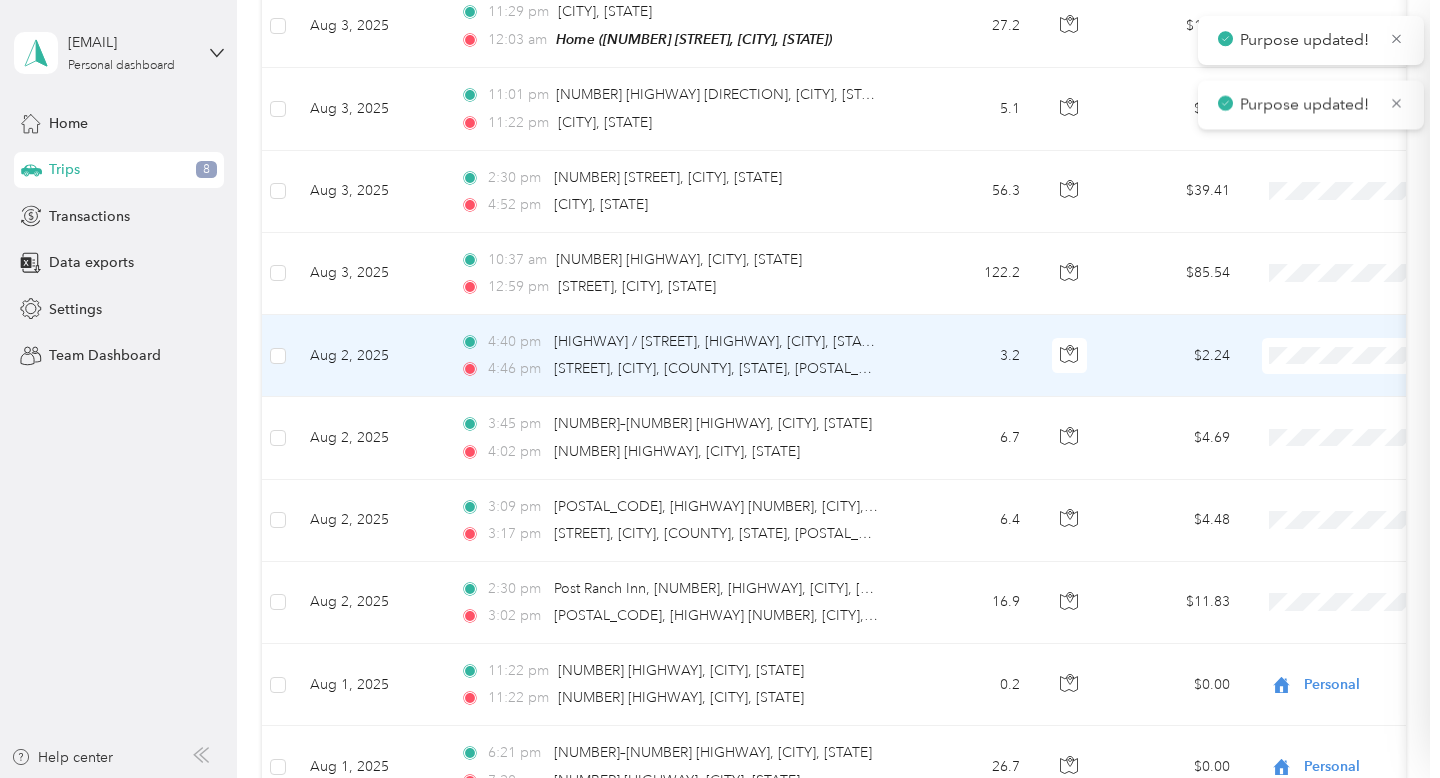 scroll, scrollTop: 351, scrollLeft: 0, axis: vertical 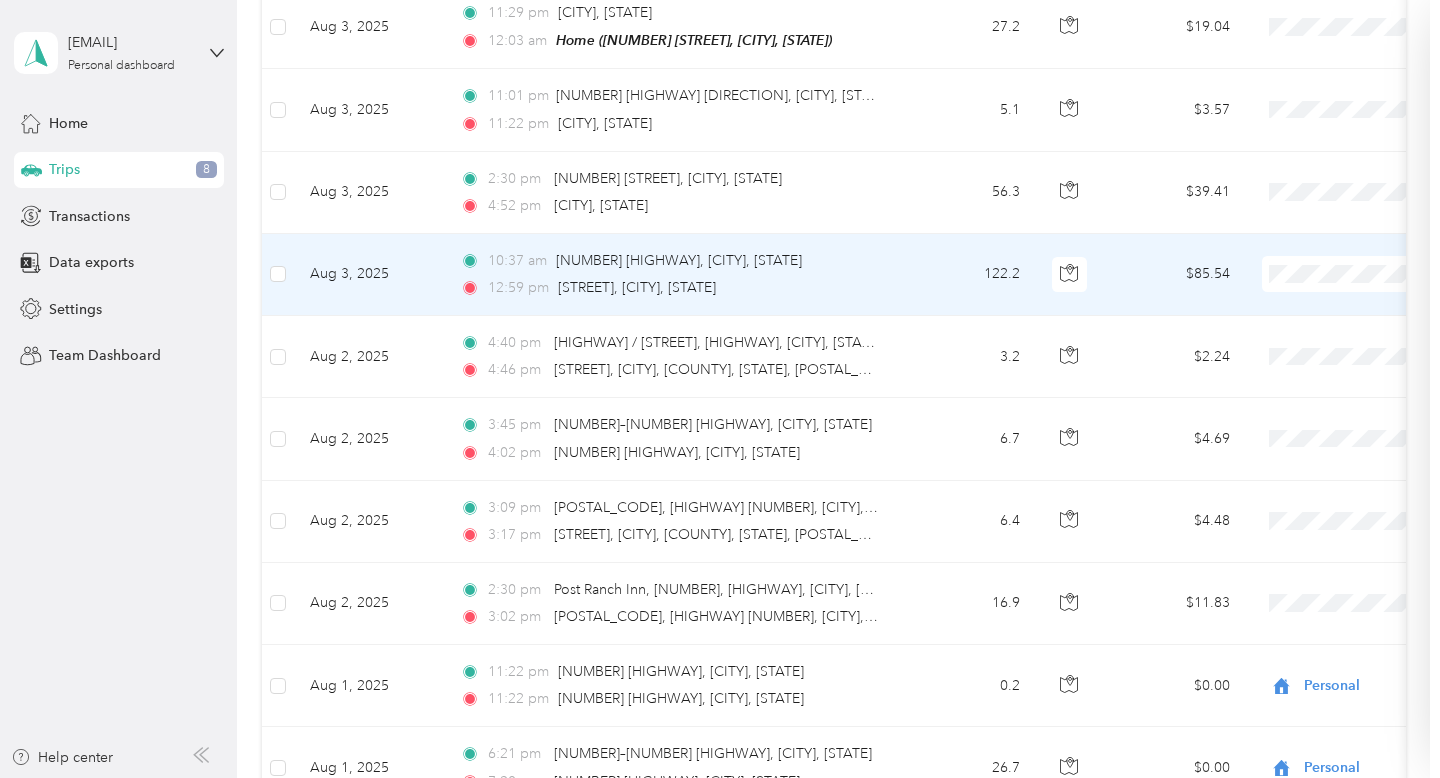 click on "Personal" at bounding box center [1334, 346] 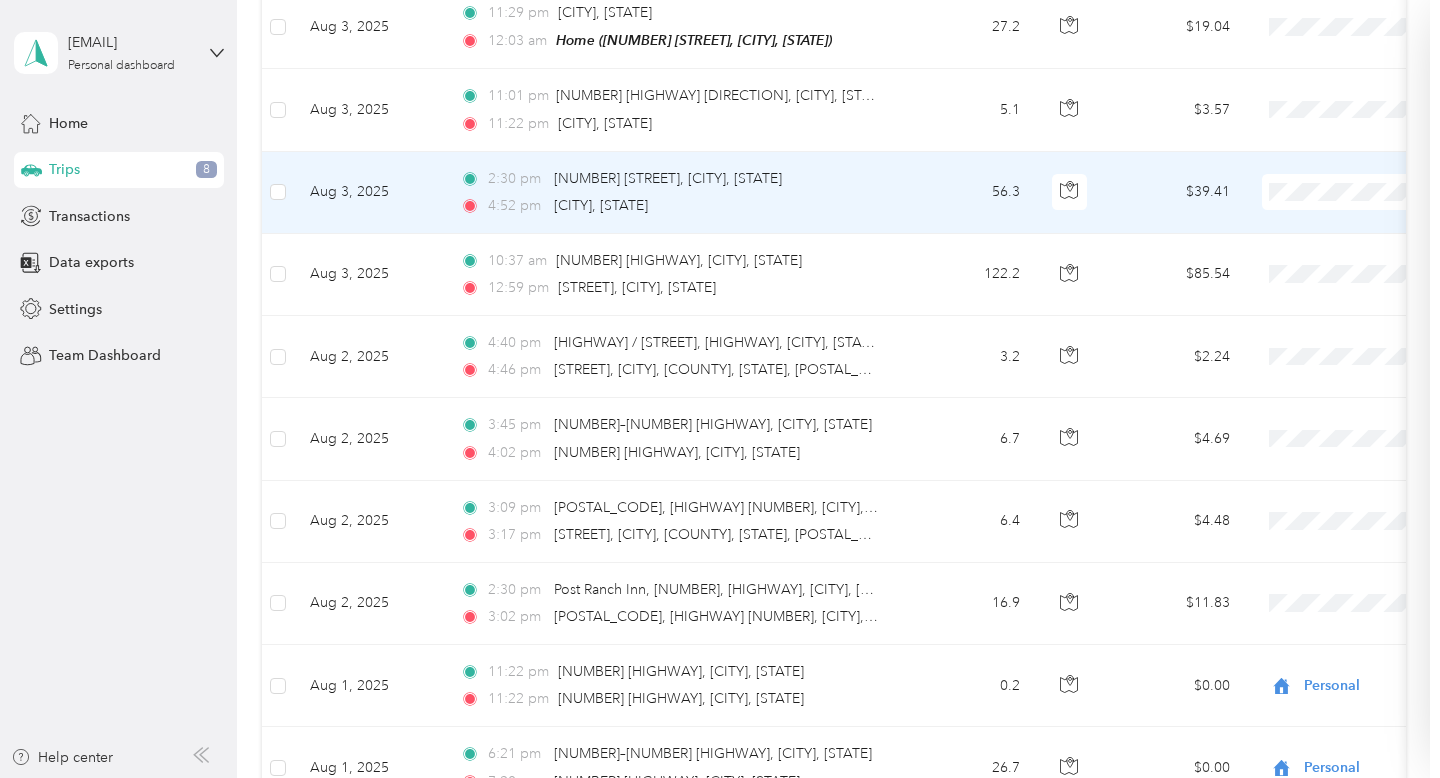 click on "Personal" at bounding box center (1334, 264) 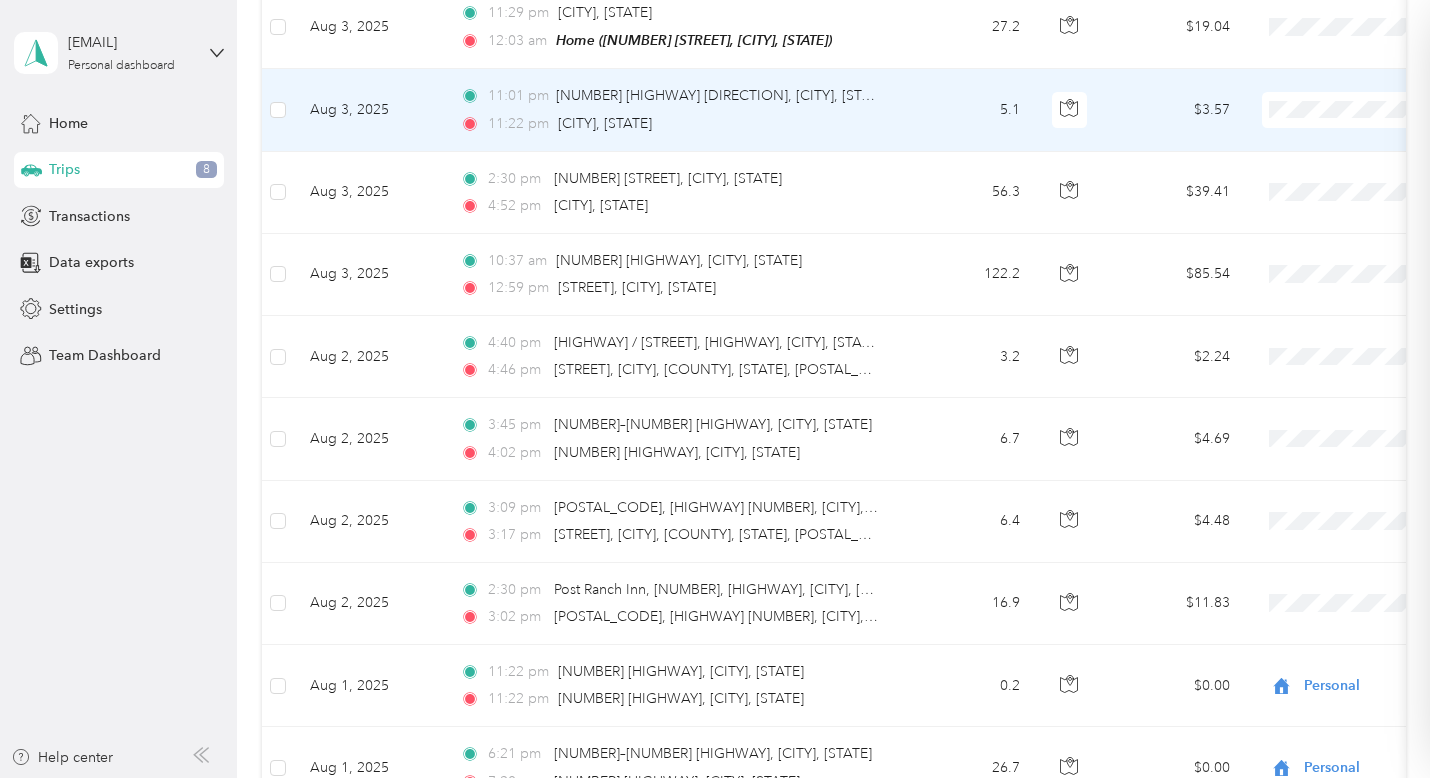 click on "Personal" at bounding box center [1334, 181] 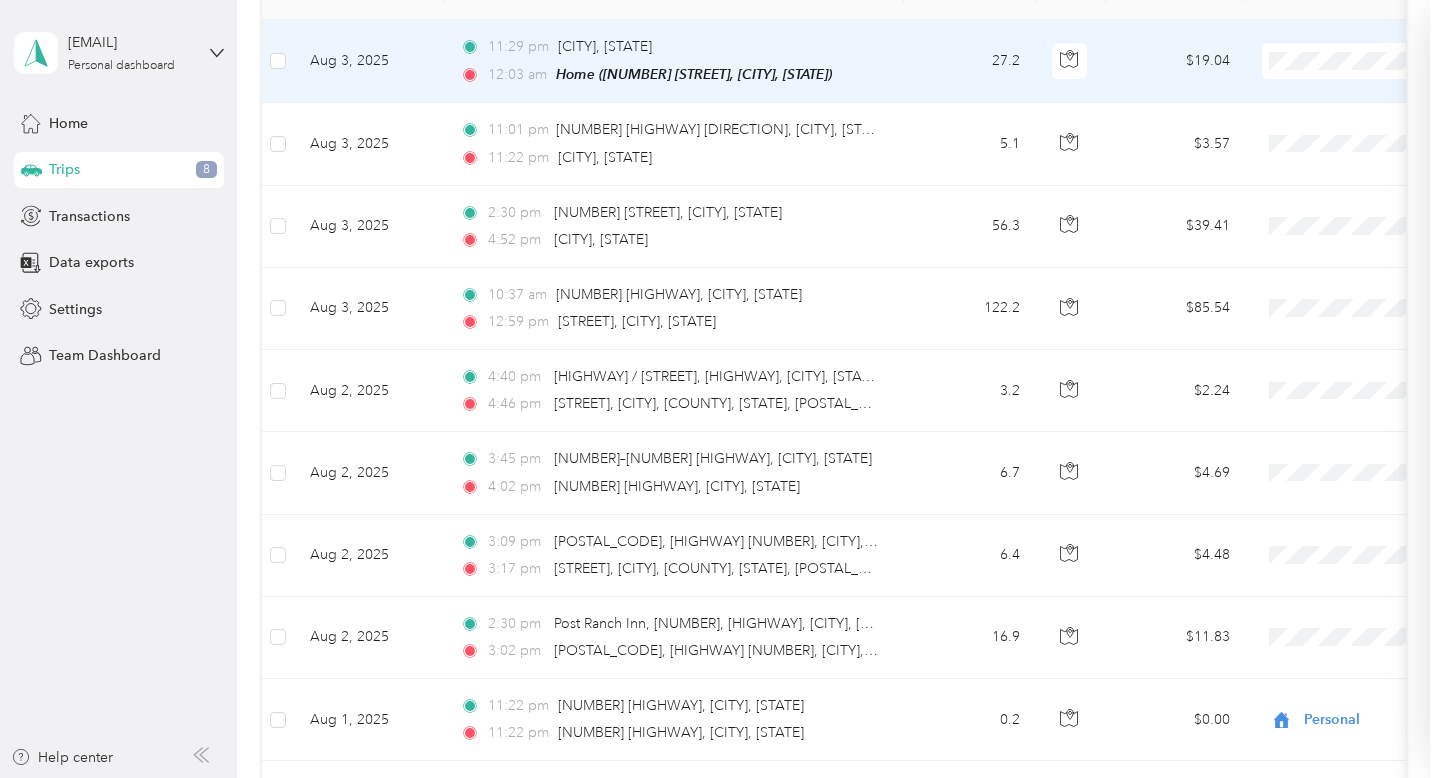 scroll, scrollTop: 286, scrollLeft: 0, axis: vertical 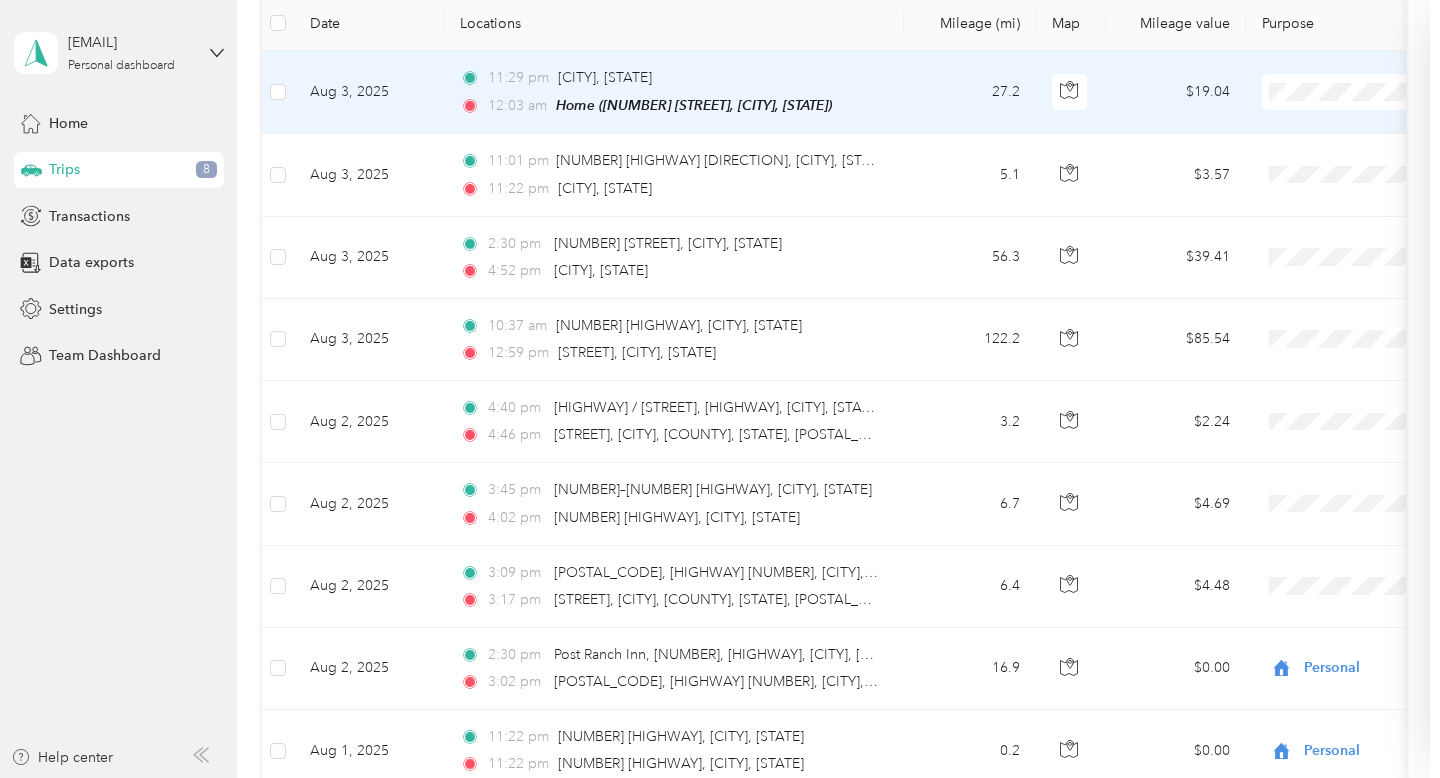 click on "Personal" at bounding box center (1316, 164) 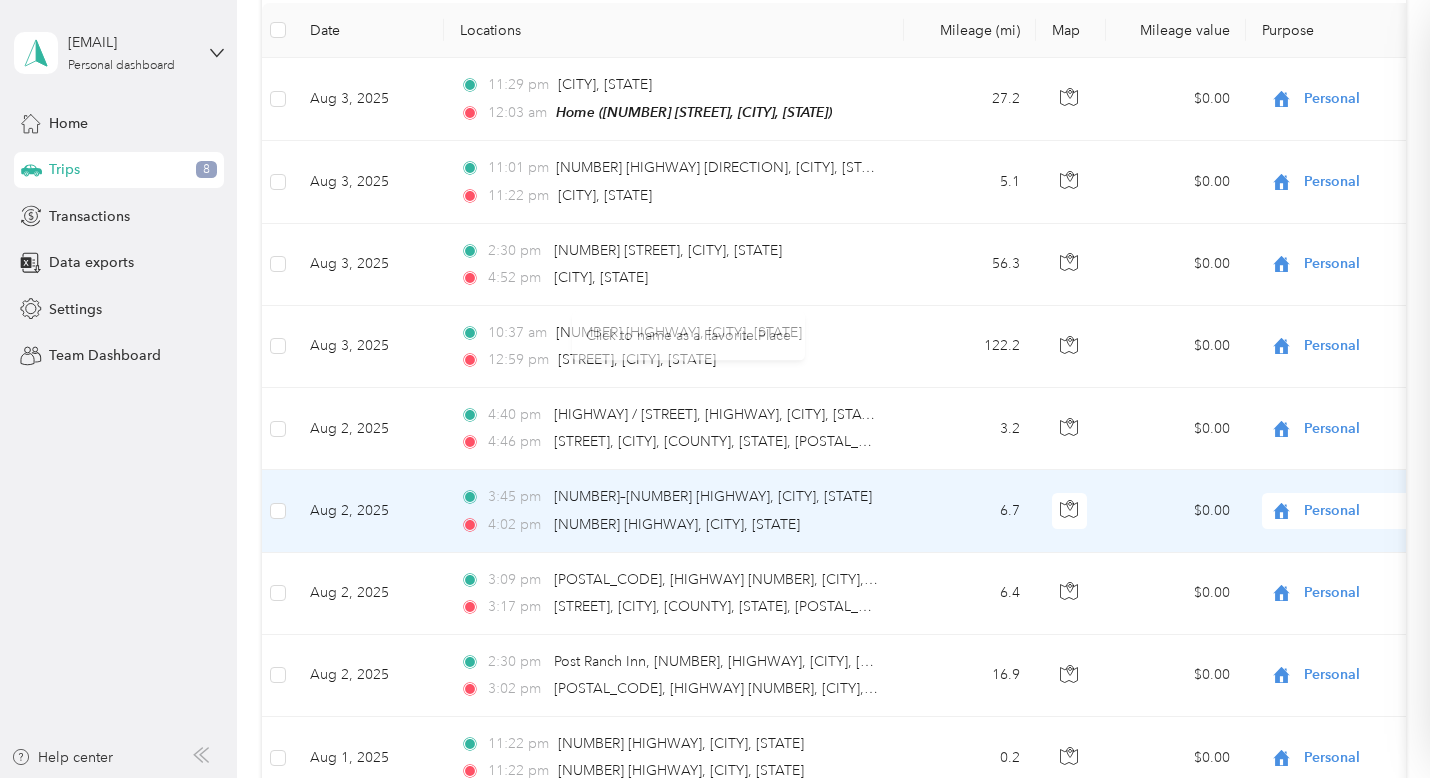 scroll, scrollTop: 0, scrollLeft: 0, axis: both 